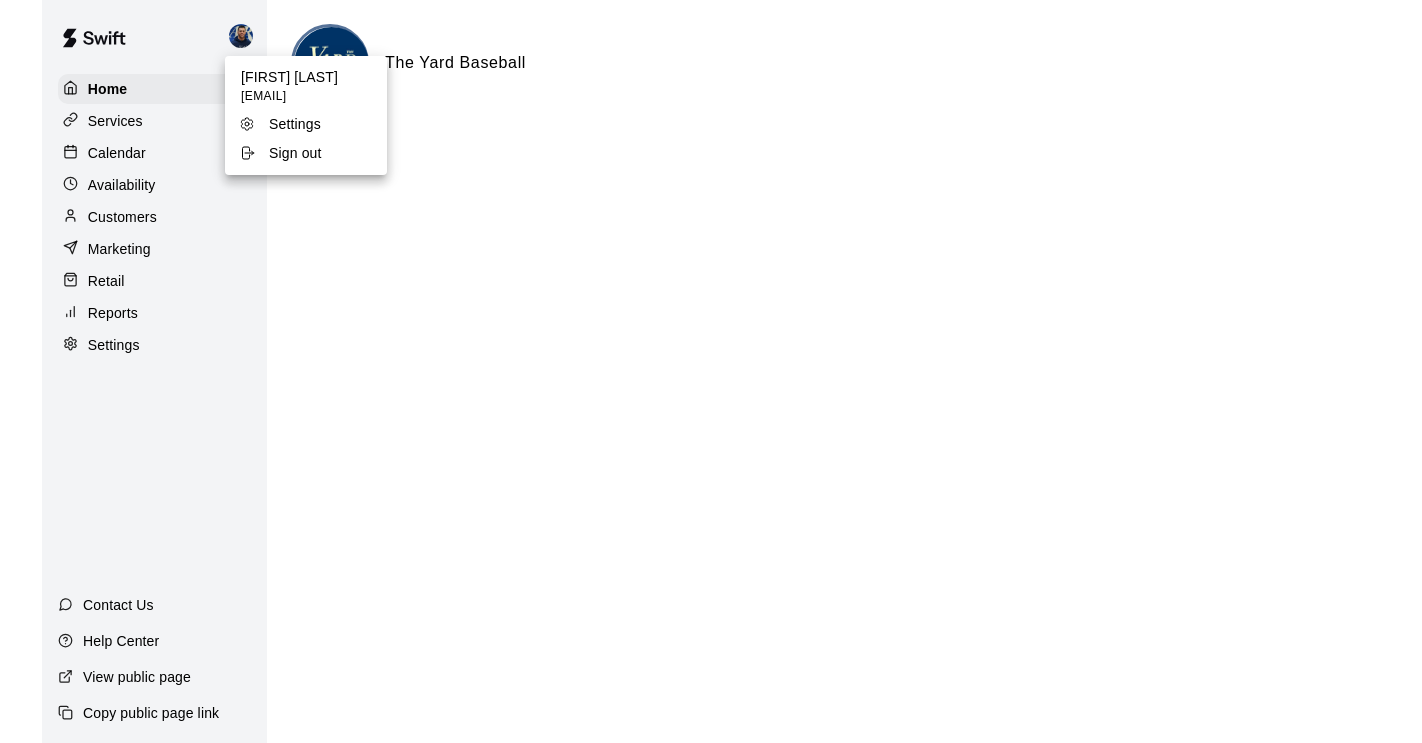 scroll, scrollTop: 0, scrollLeft: 0, axis: both 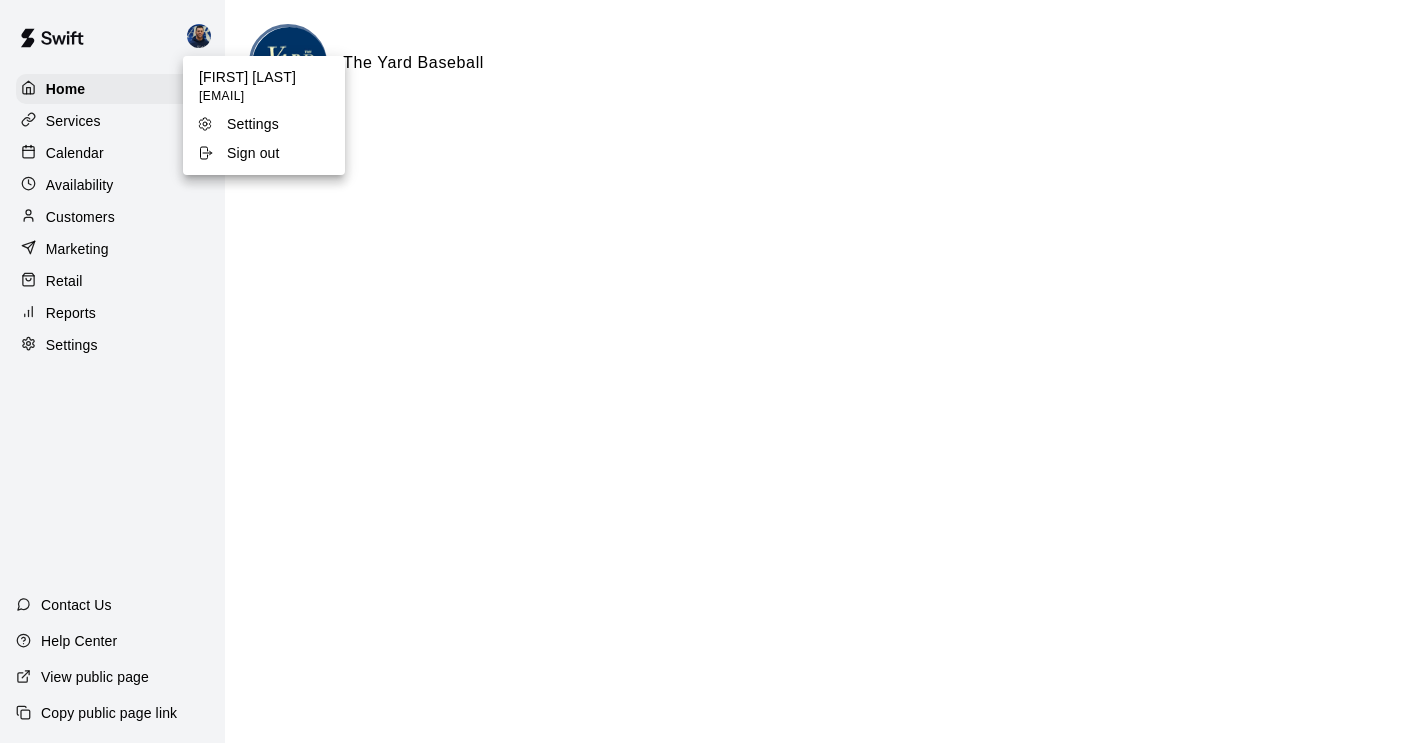 click on "Sign out" at bounding box center (253, 153) 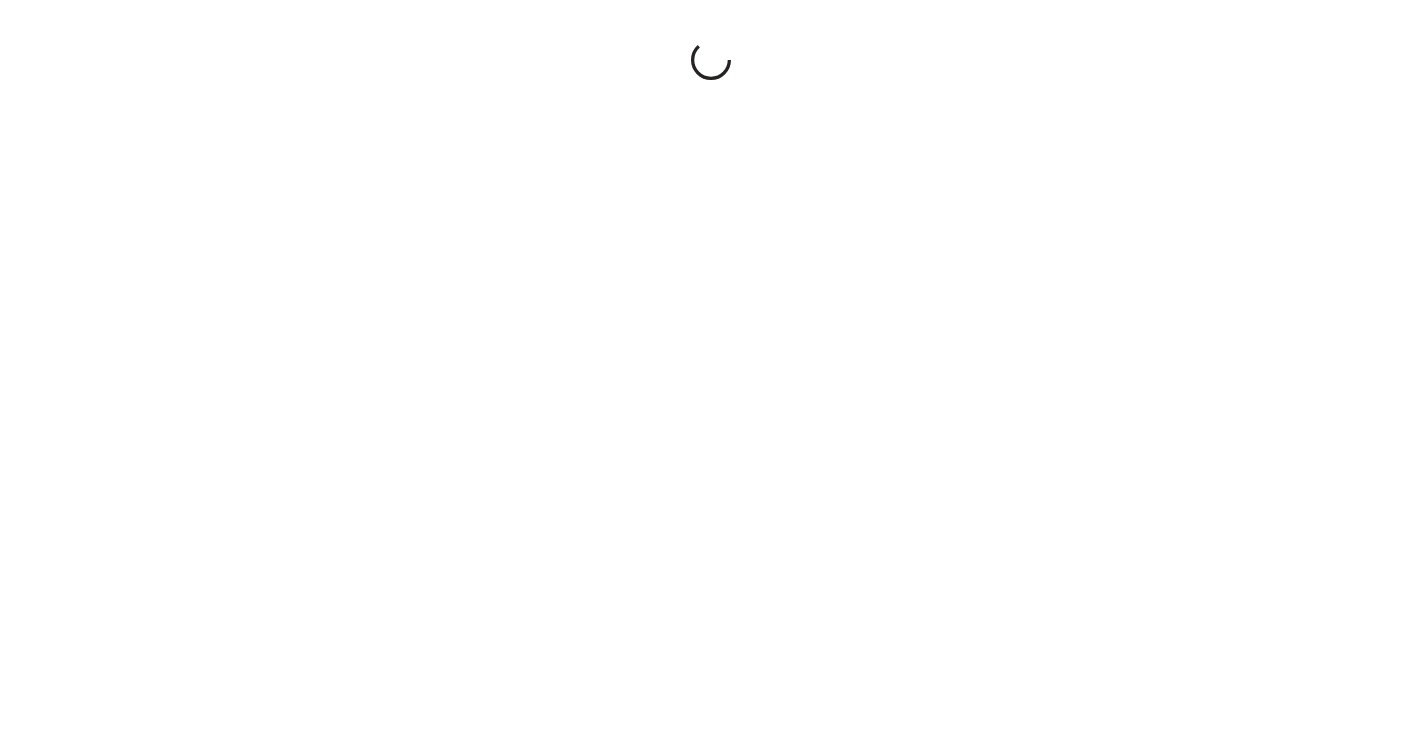 scroll, scrollTop: 0, scrollLeft: 0, axis: both 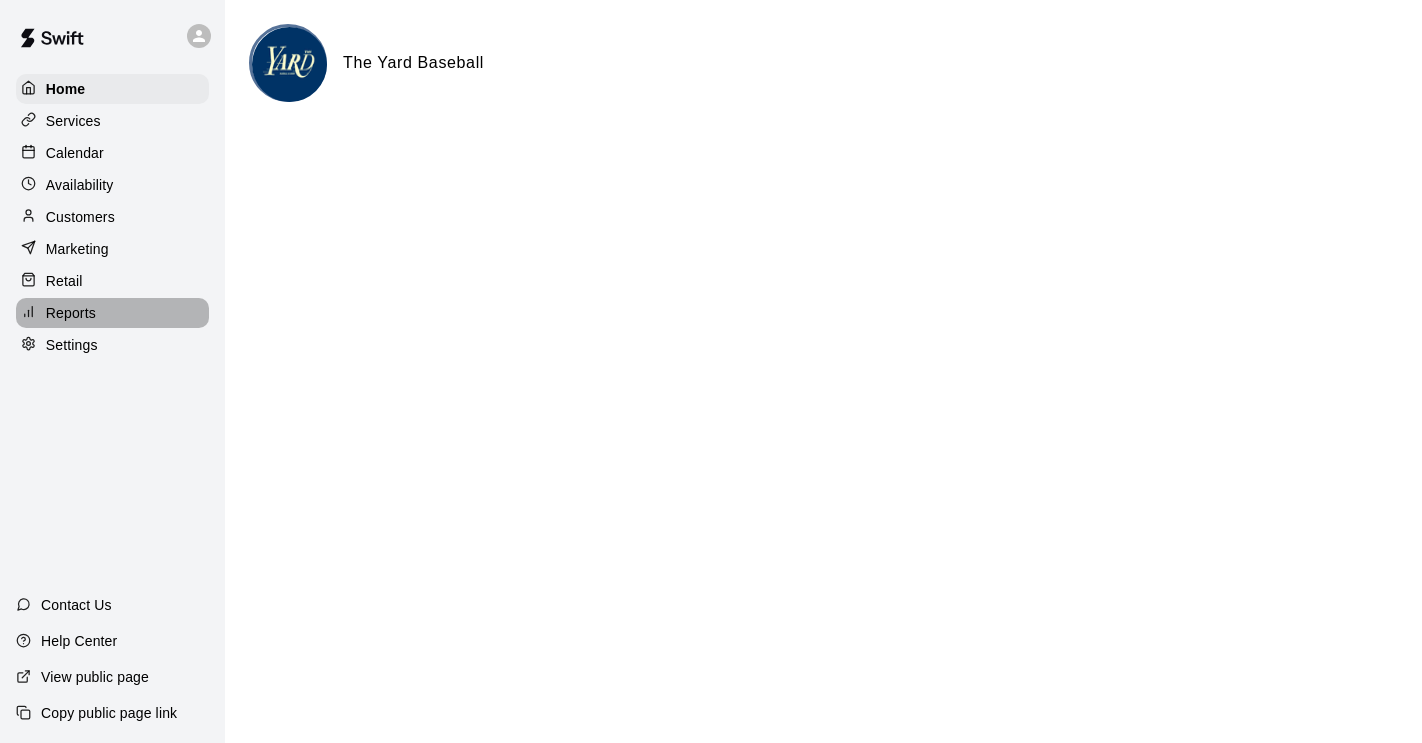 click on "Reports" at bounding box center [71, 313] 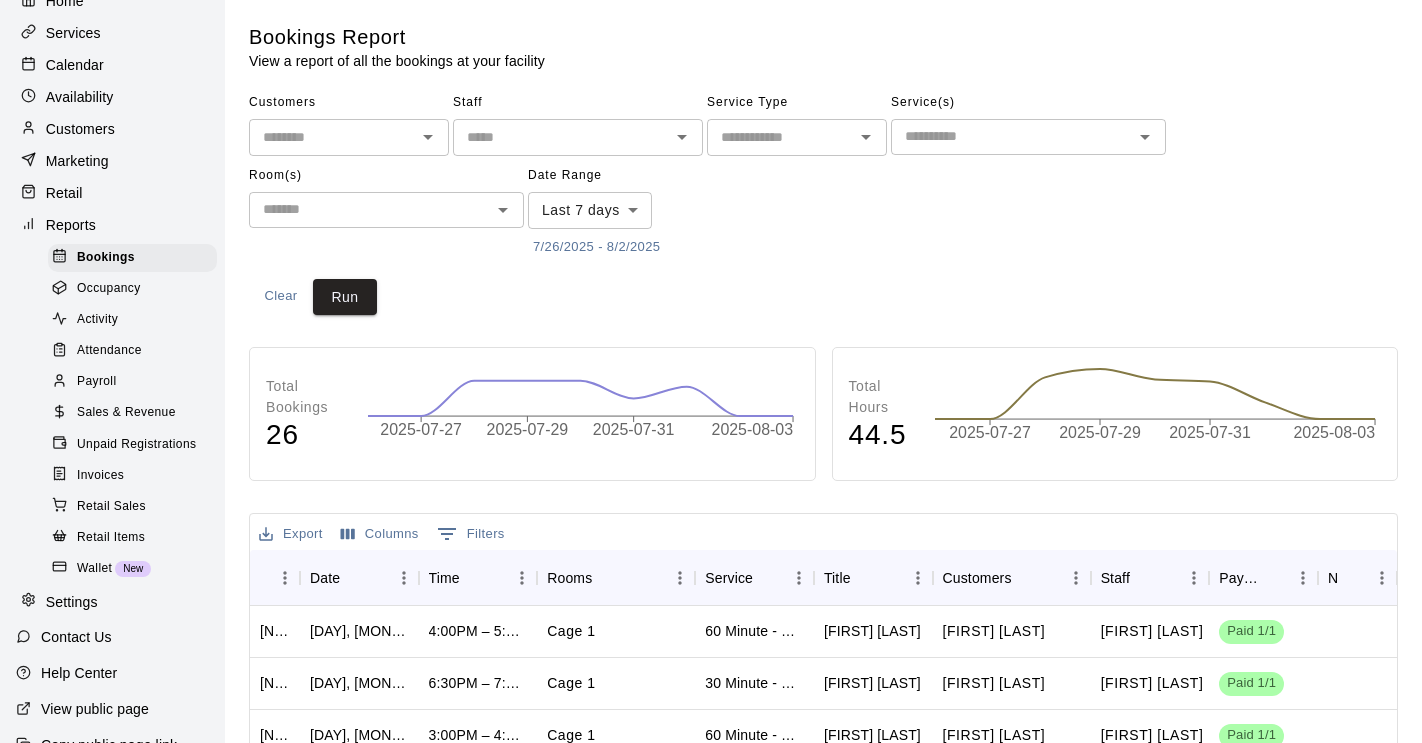 scroll, scrollTop: 95, scrollLeft: 0, axis: vertical 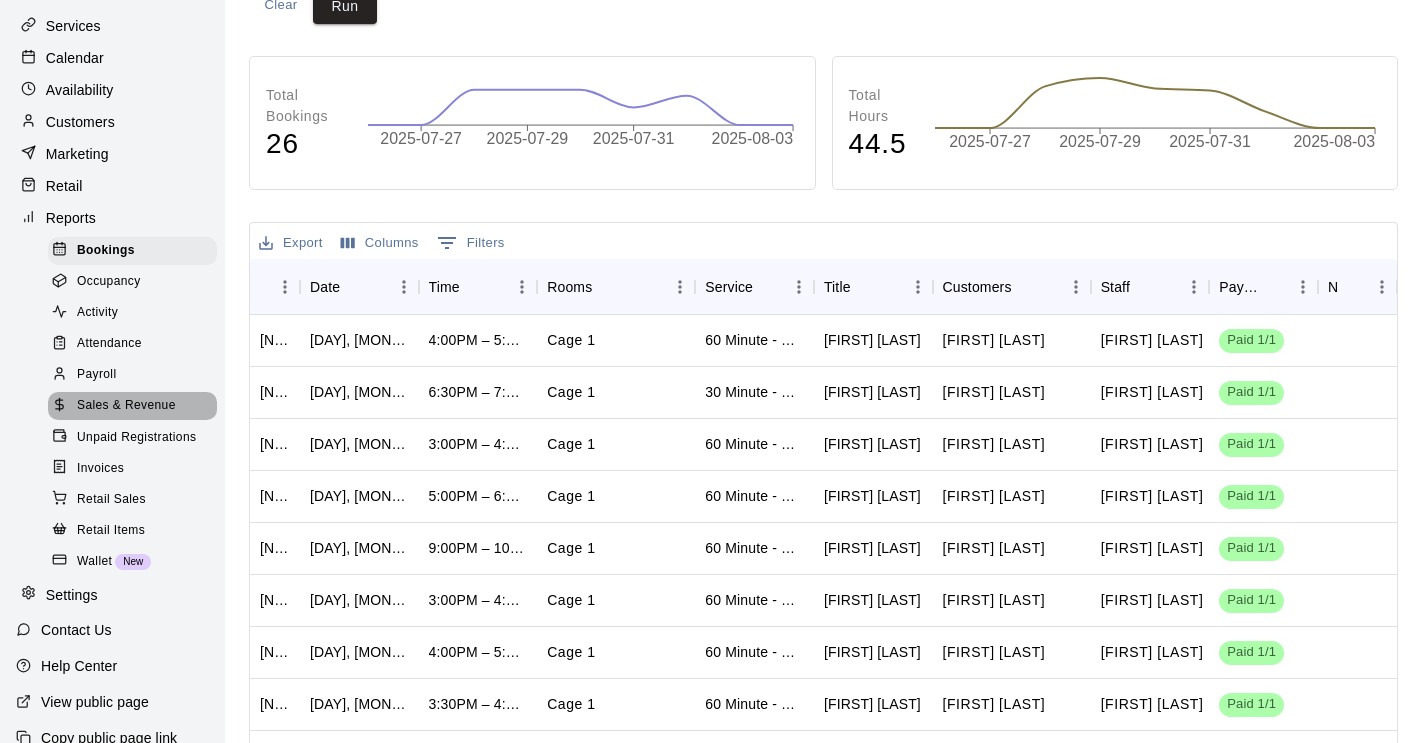 click on "Sales & Revenue" at bounding box center [126, 406] 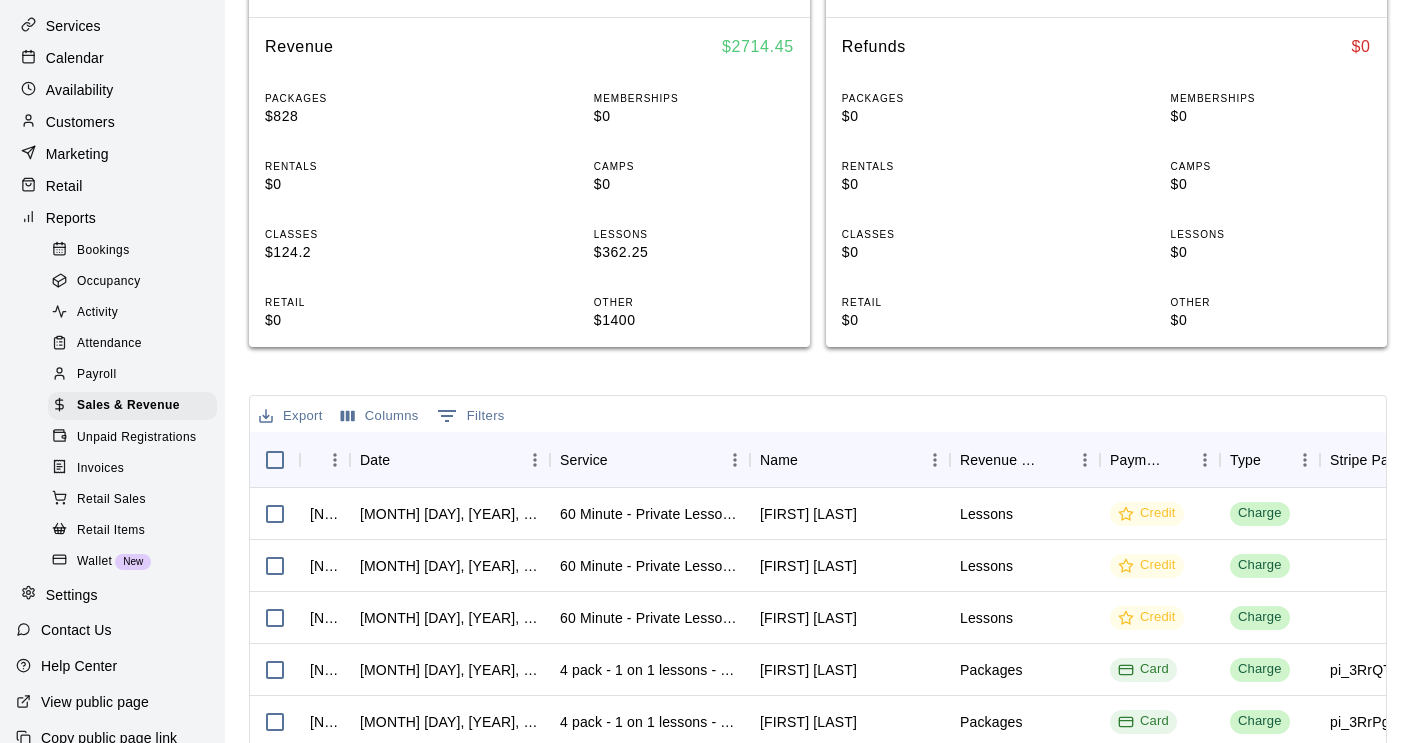 scroll, scrollTop: 401, scrollLeft: 0, axis: vertical 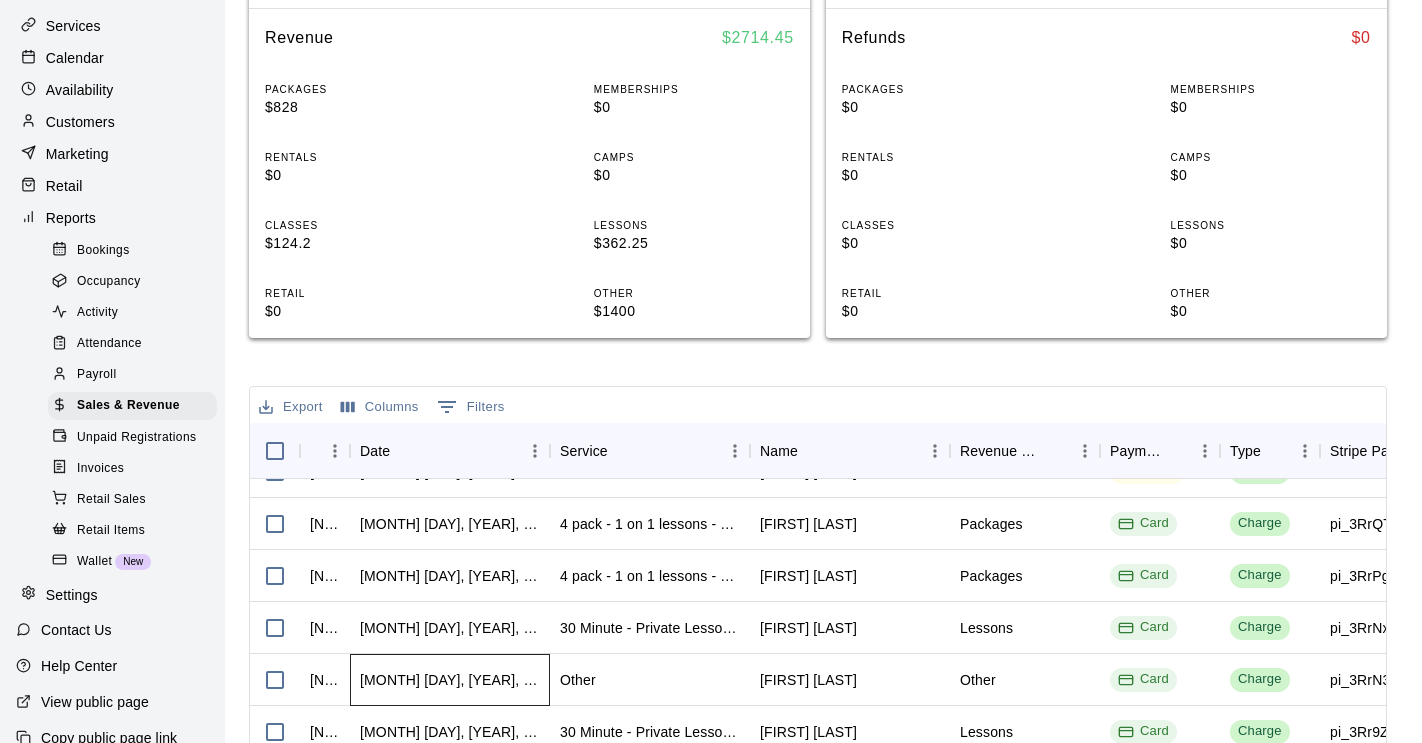 click on "[MONTH] [DAY], [YEAR], [TIME]" at bounding box center [450, 680] 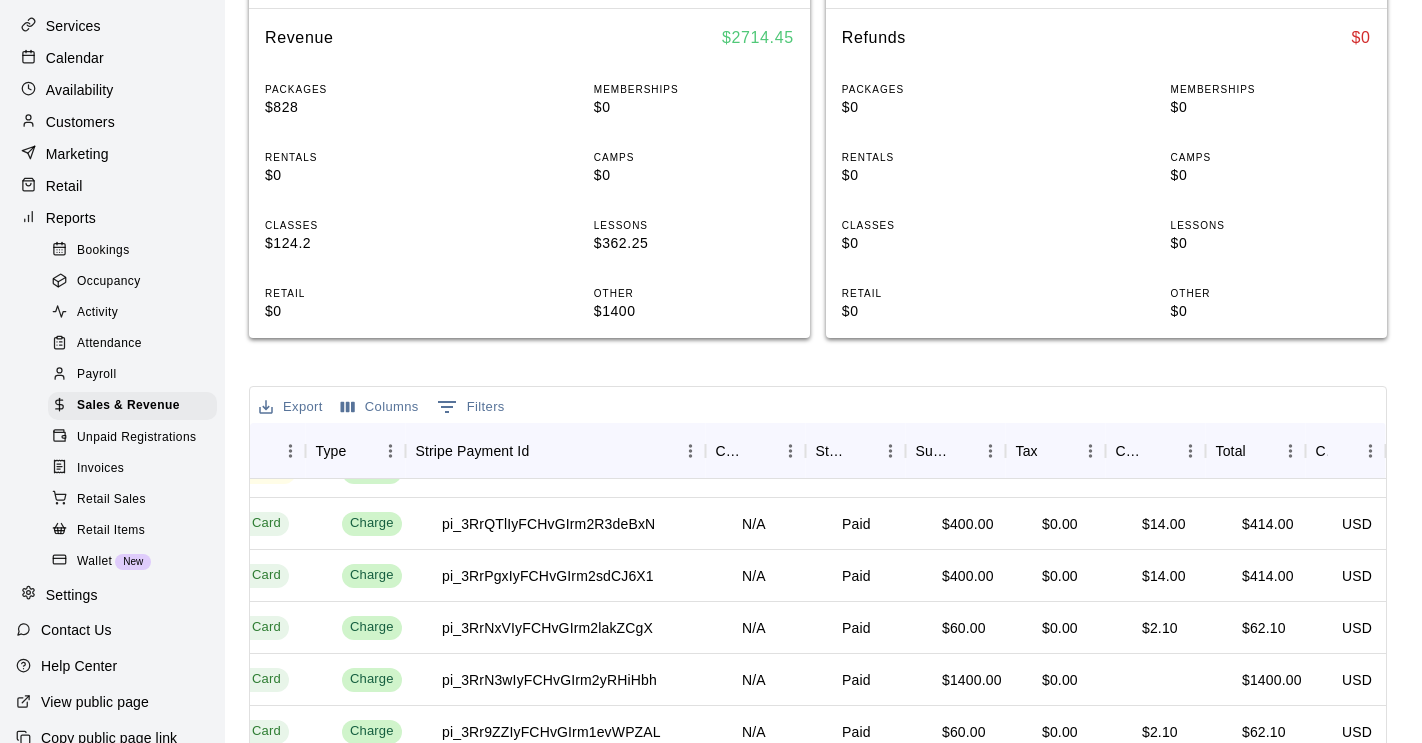 scroll, scrollTop: 137, scrollLeft: 914, axis: both 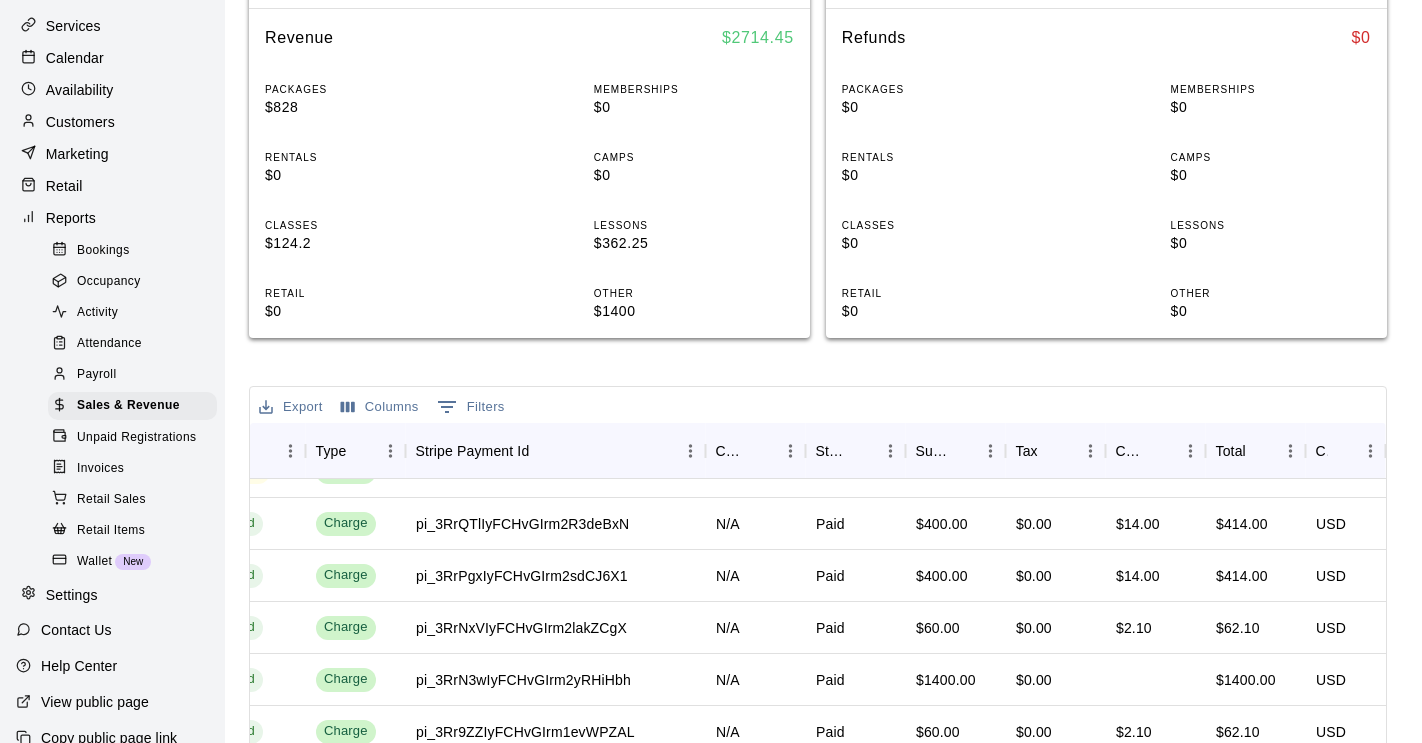 click on "Customers" at bounding box center [80, 122] 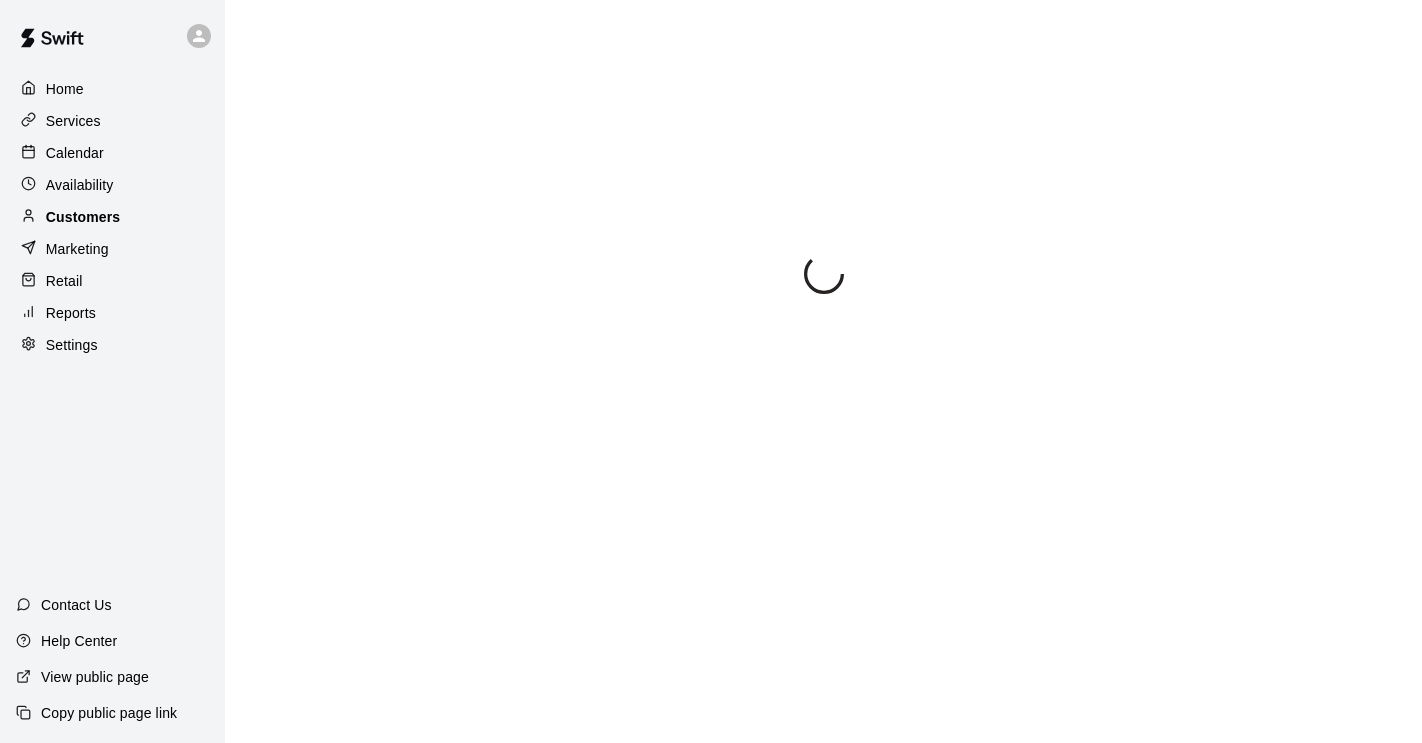 scroll, scrollTop: 0, scrollLeft: 0, axis: both 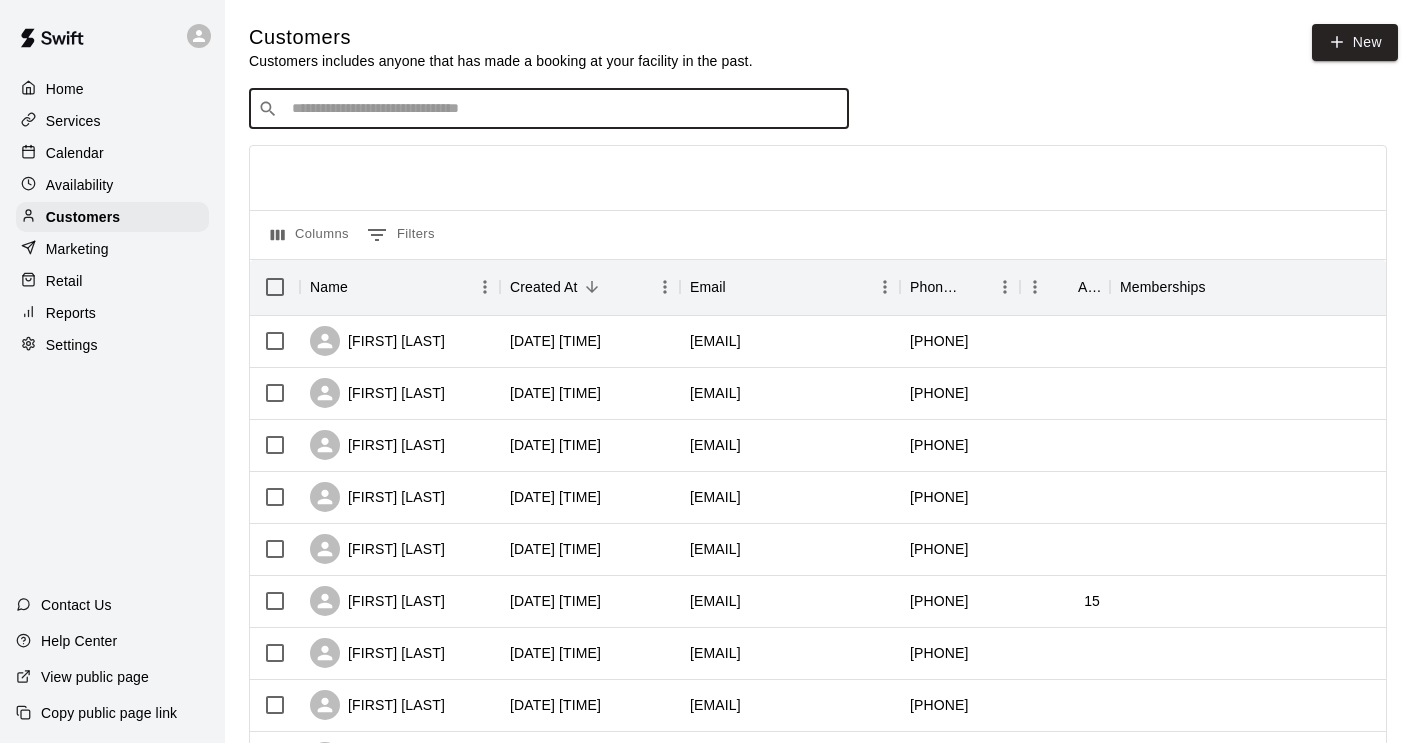 click at bounding box center [563, 109] 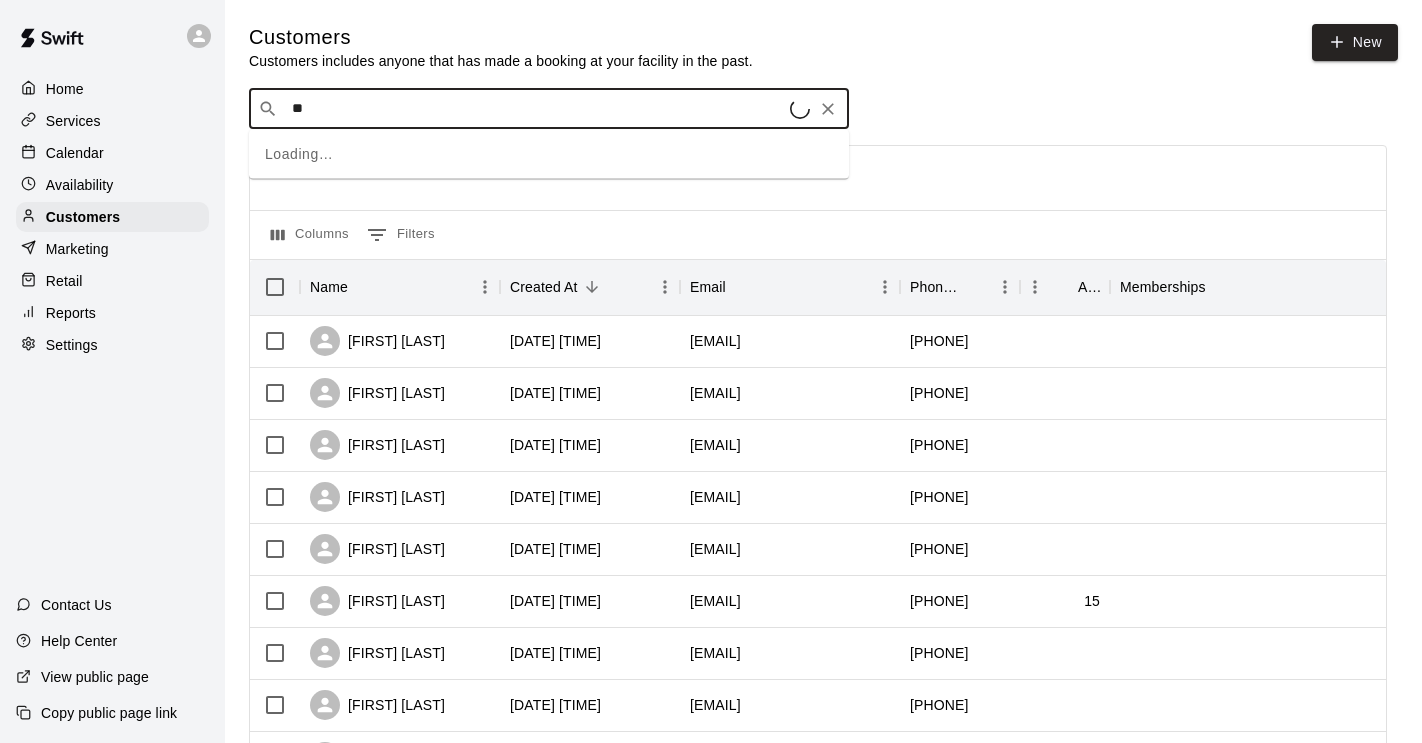 type on "***" 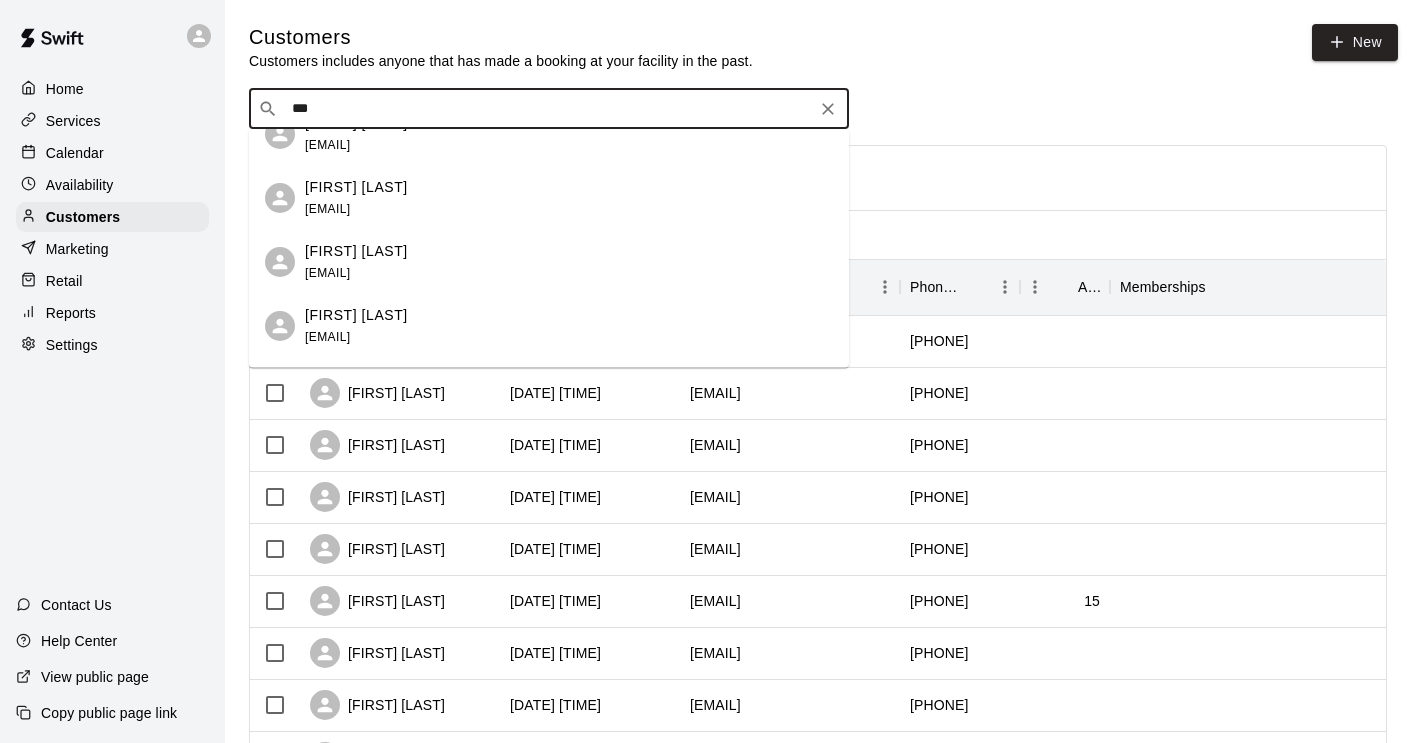 scroll, scrollTop: 284, scrollLeft: 0, axis: vertical 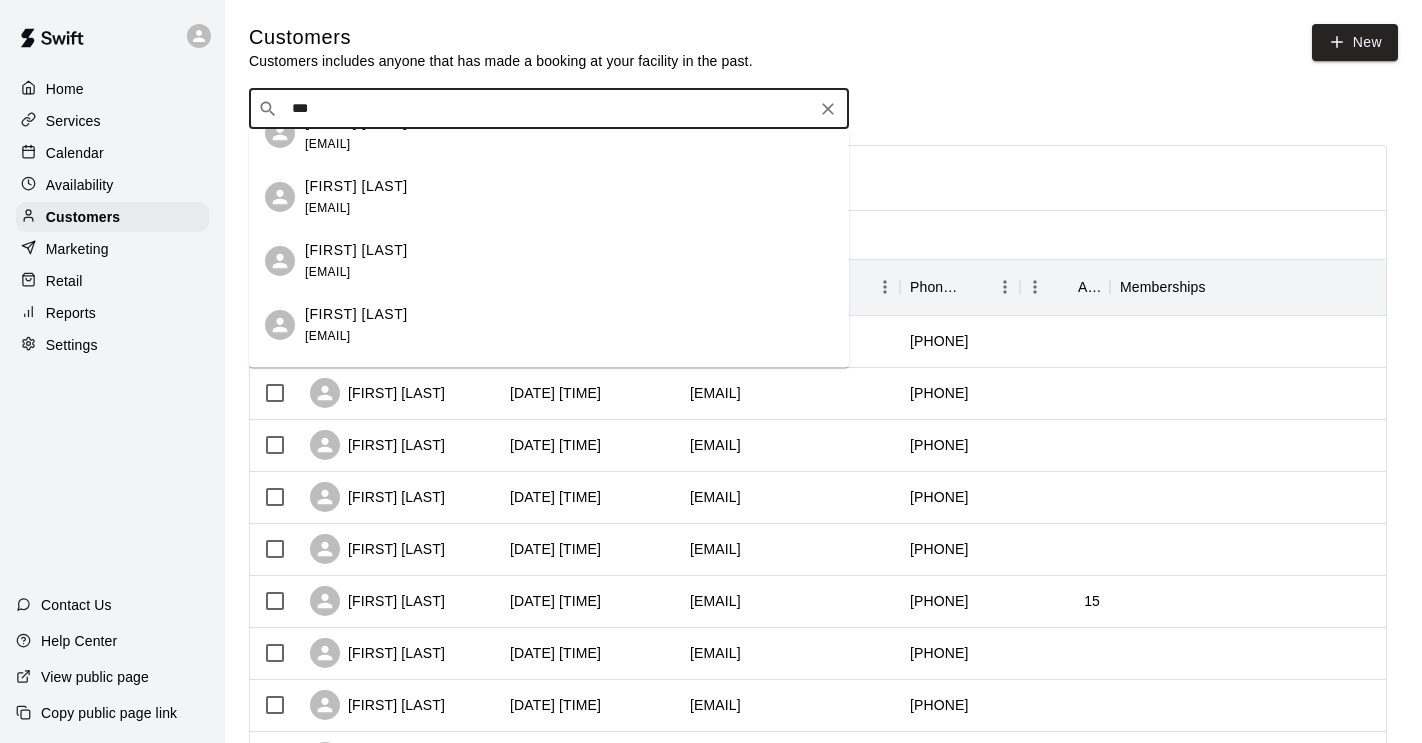 click on "[EMAIL]" at bounding box center (327, 208) 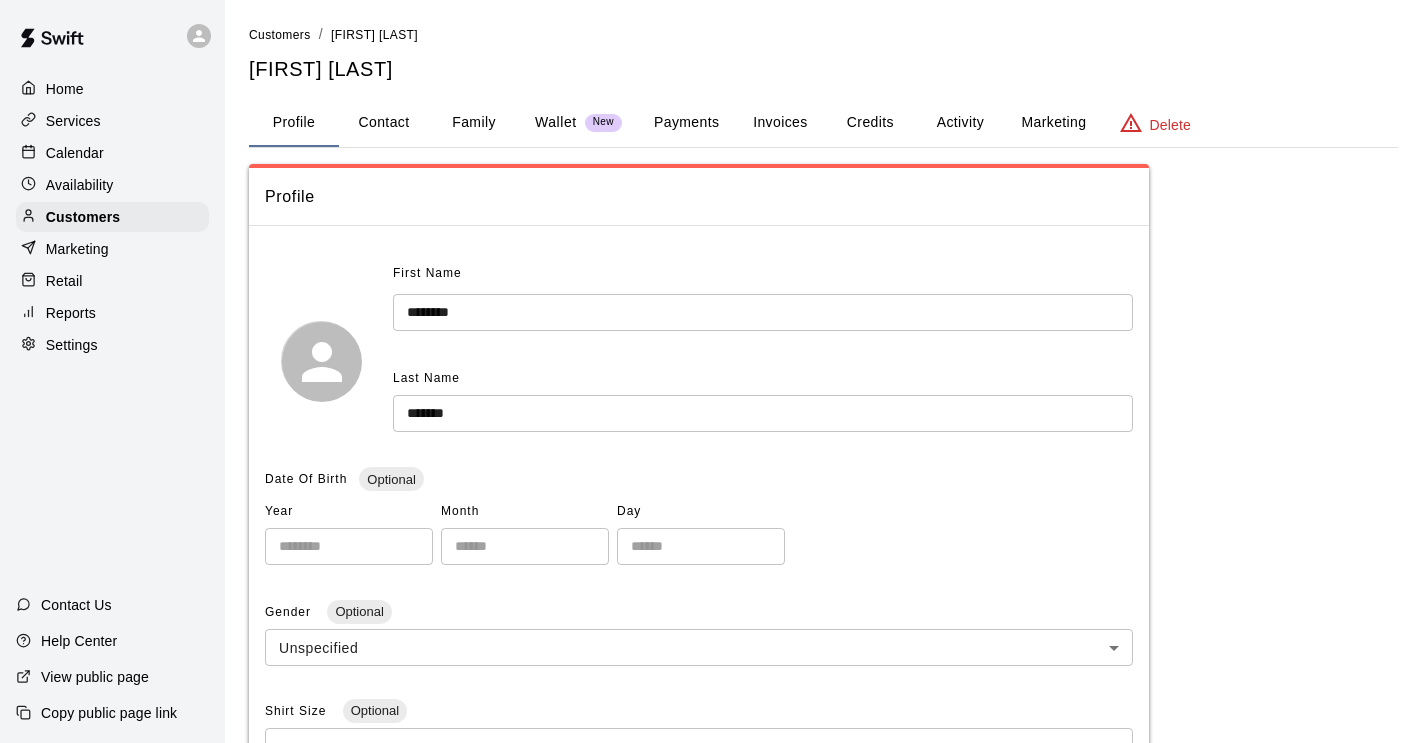 click on "Wallet" at bounding box center [556, 122] 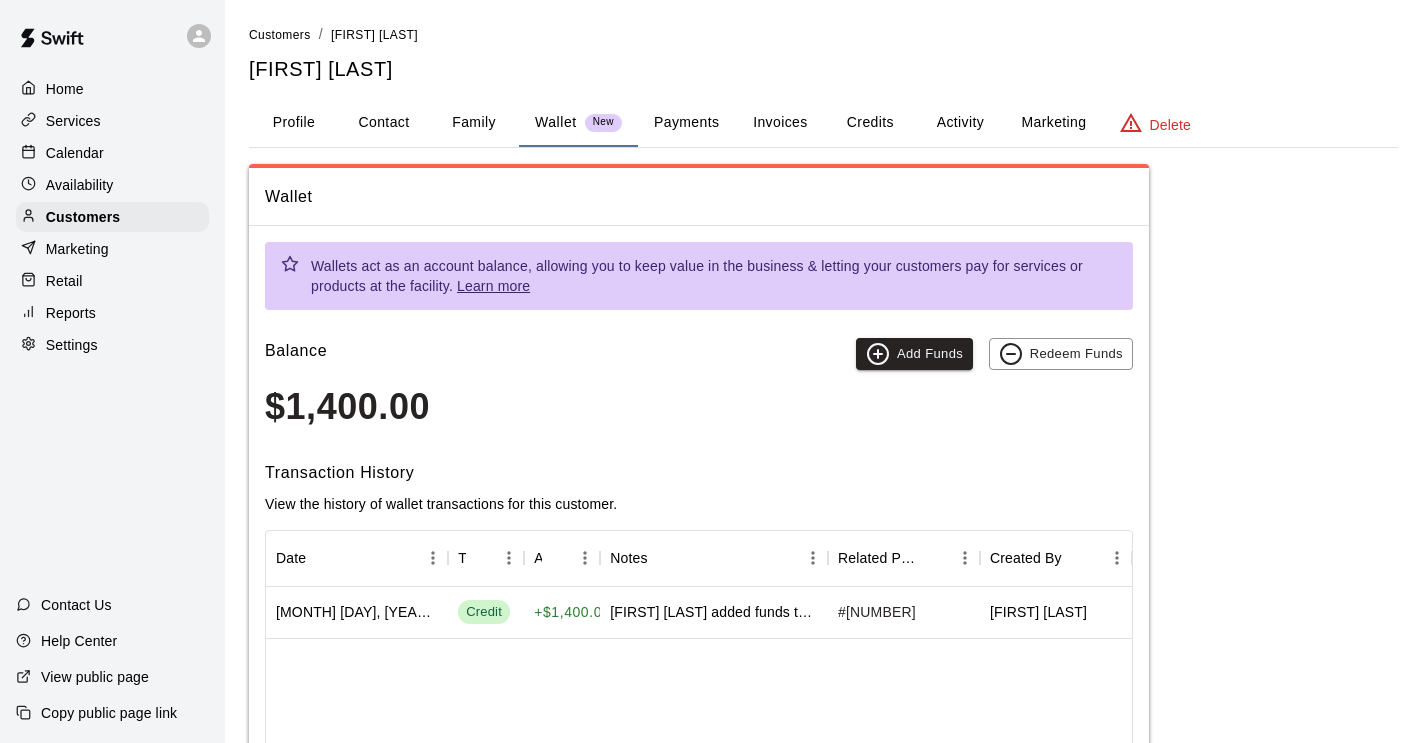 type 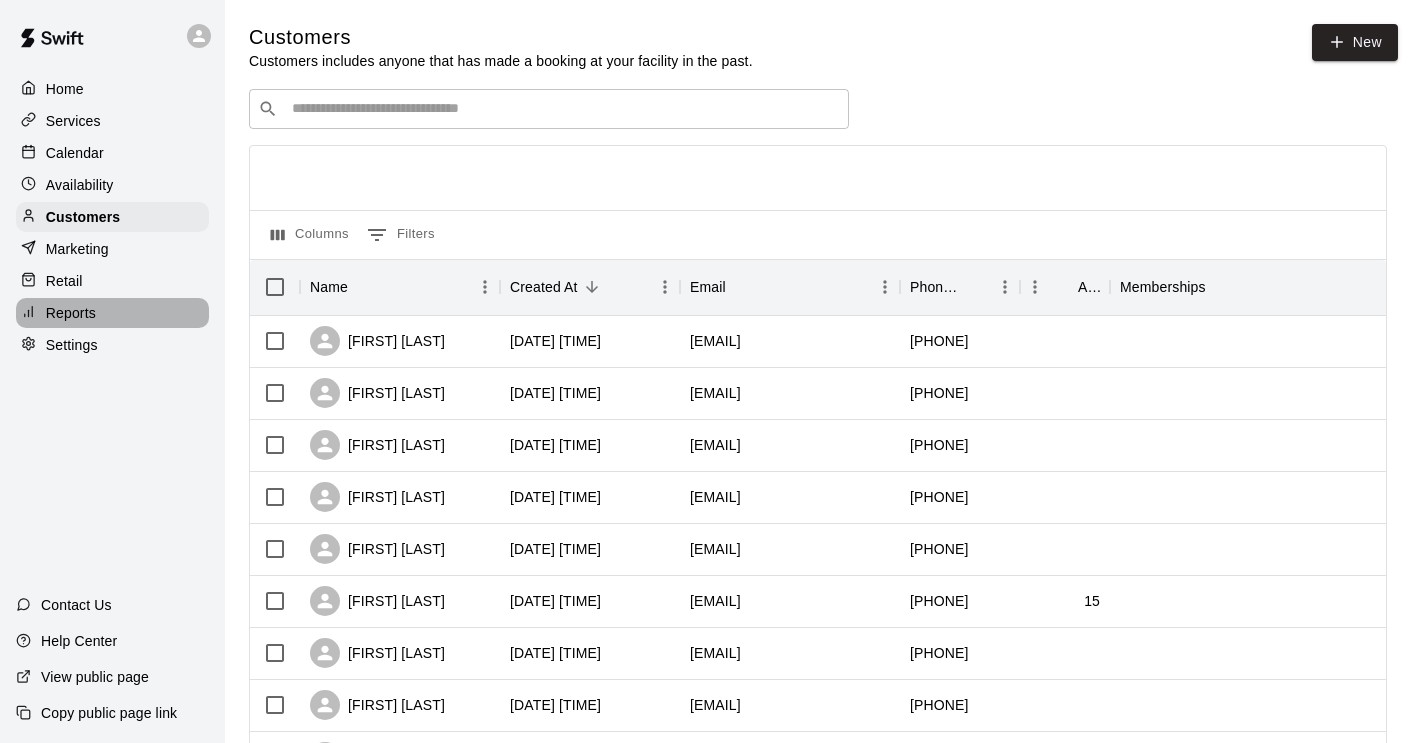click on "Reports" at bounding box center [71, 313] 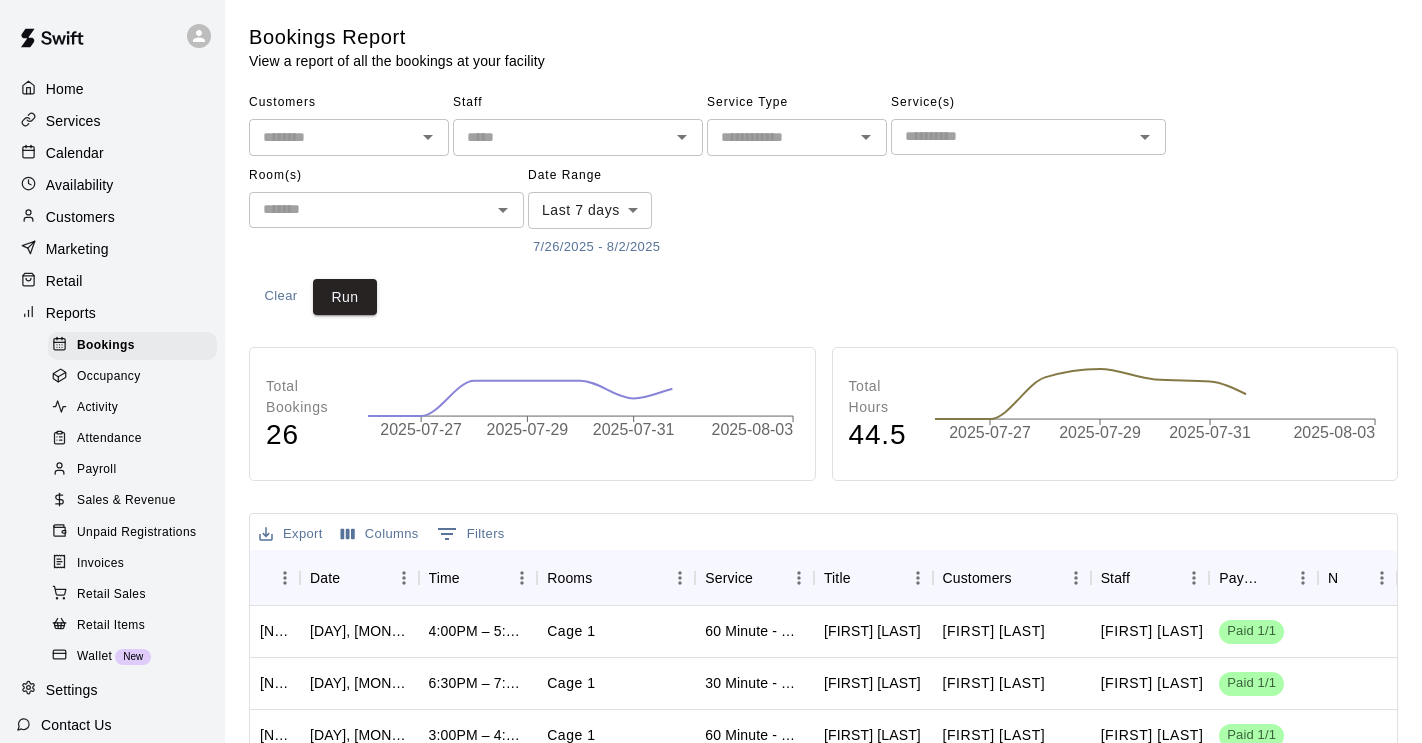 click on "Sales & Revenue" at bounding box center [136, 501] 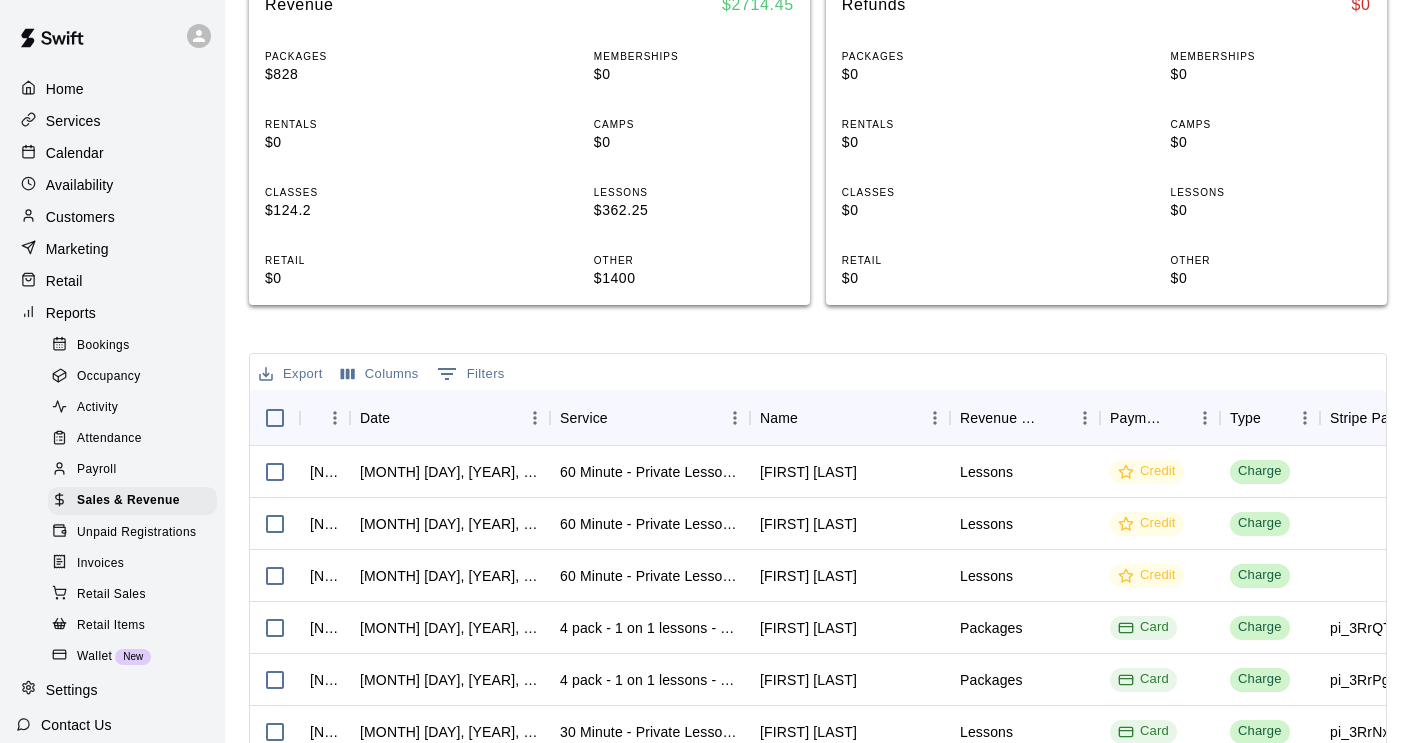 scroll, scrollTop: 752, scrollLeft: 0, axis: vertical 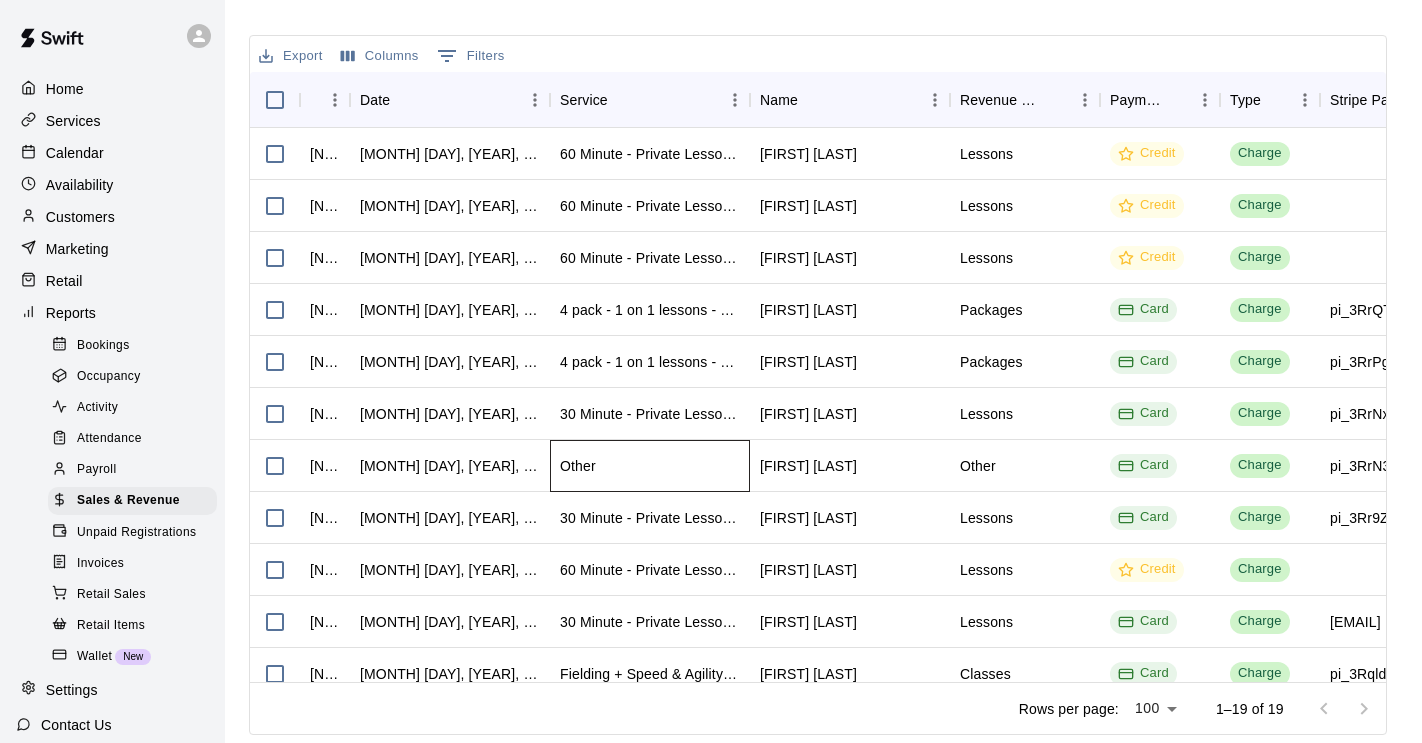 click on "Other" at bounding box center [650, 466] 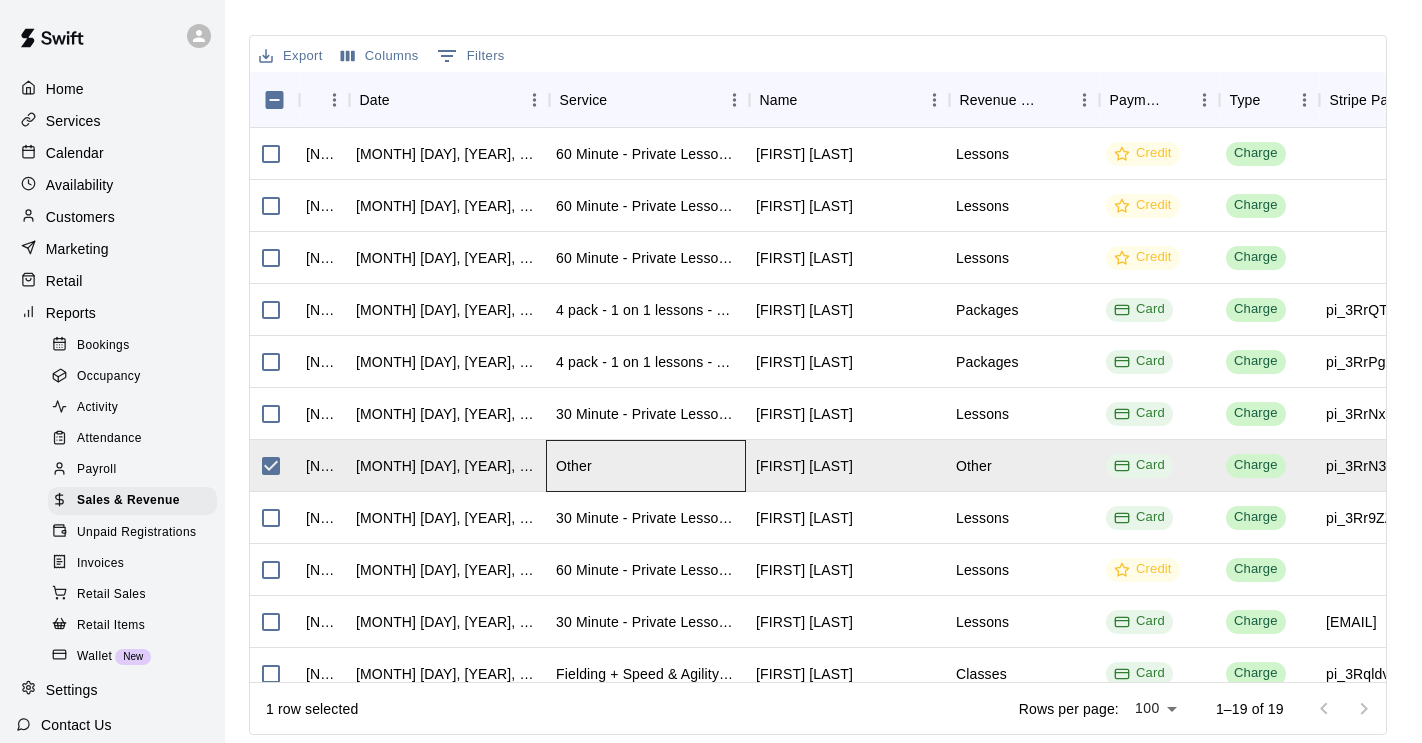 scroll, scrollTop: 0, scrollLeft: 0, axis: both 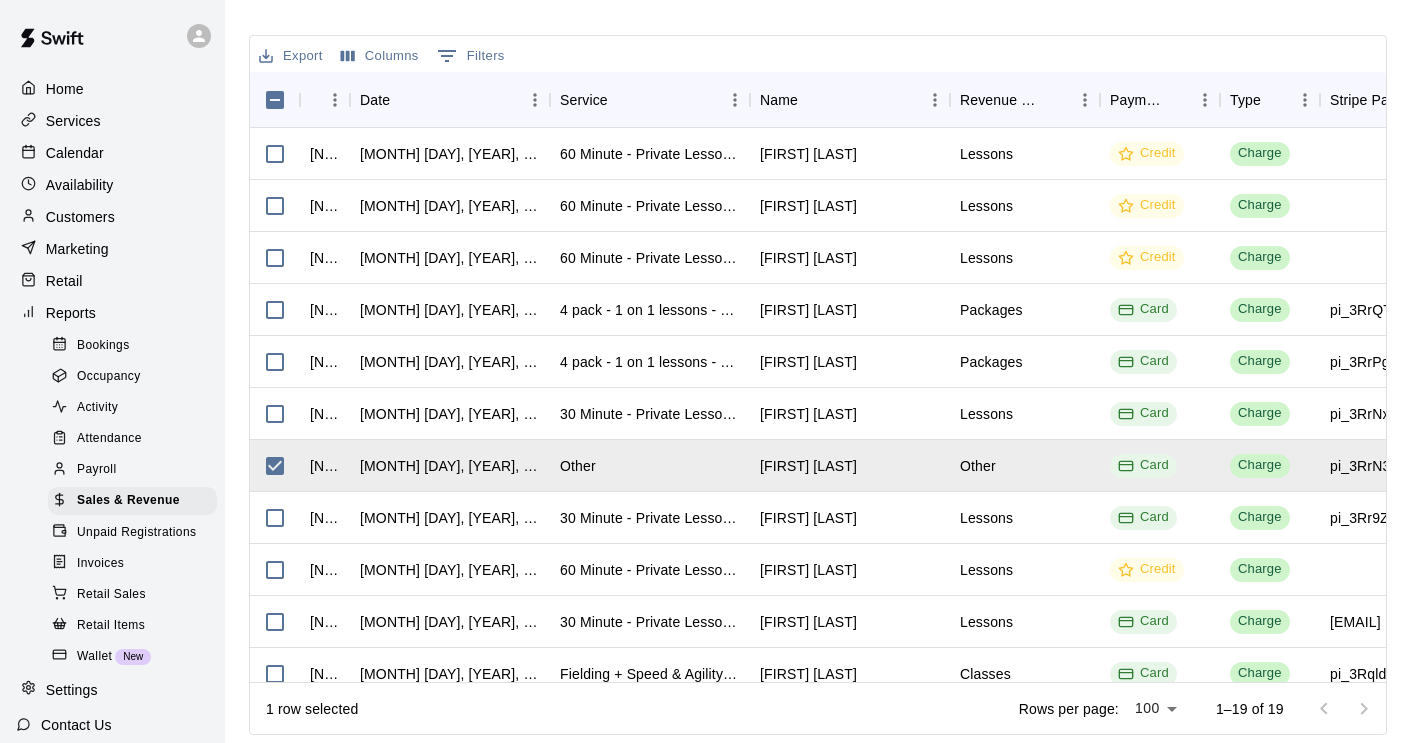 click on "Customers" at bounding box center [80, 217] 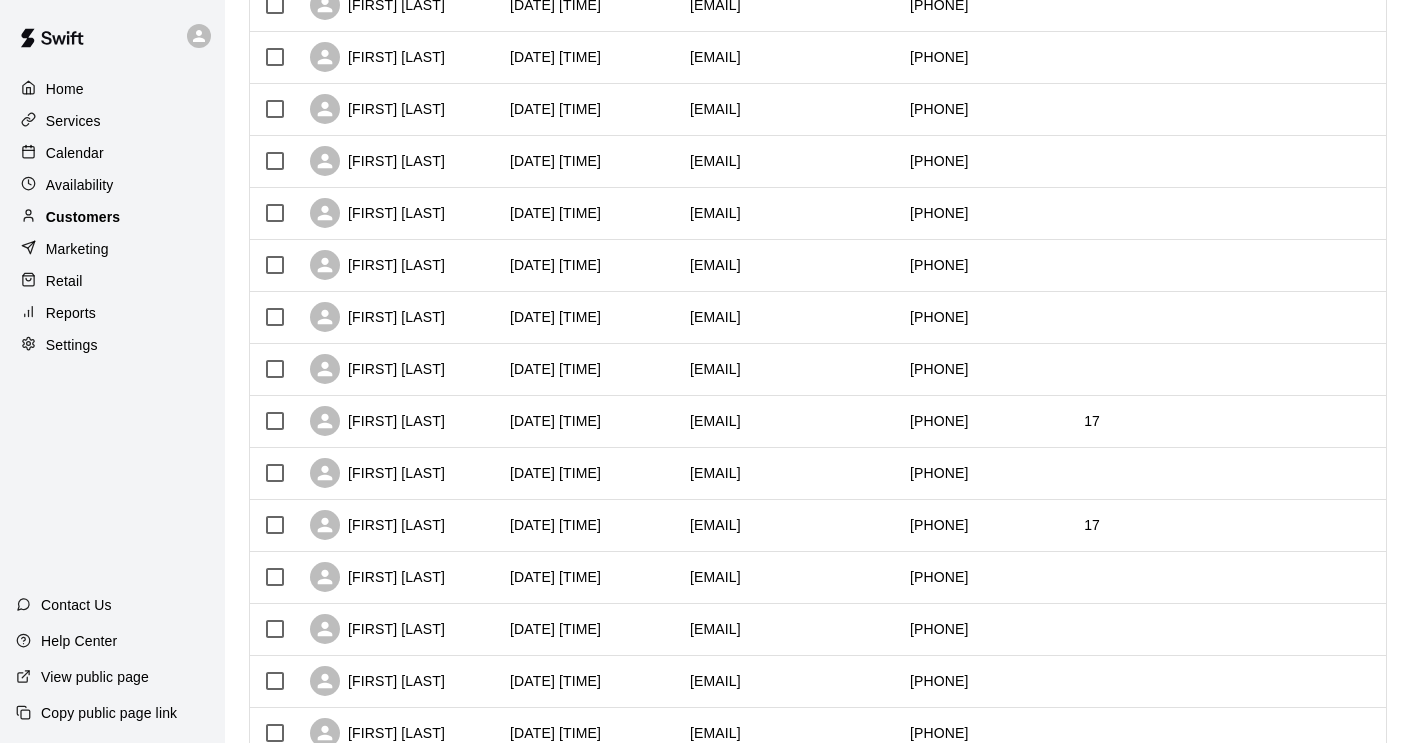 scroll, scrollTop: 0, scrollLeft: 0, axis: both 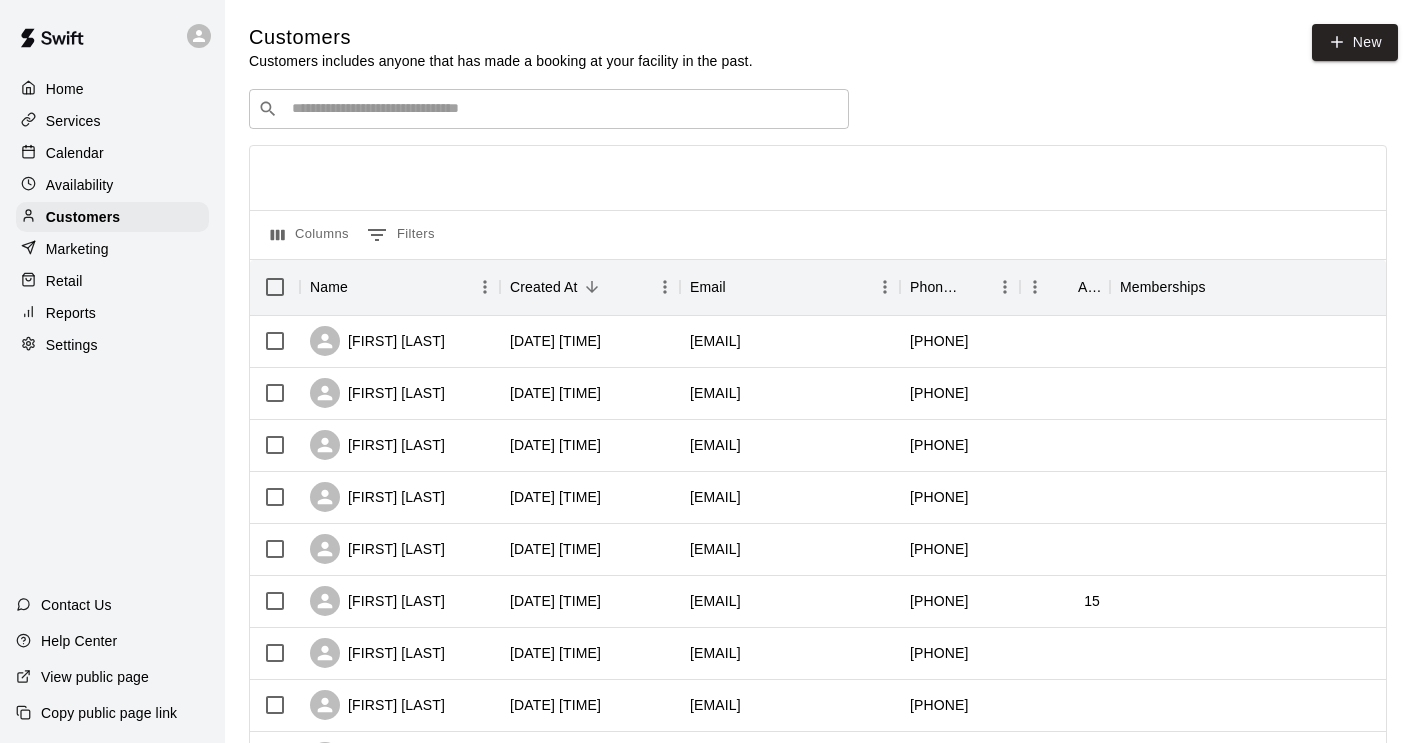 click on "​ ​" at bounding box center (549, 109) 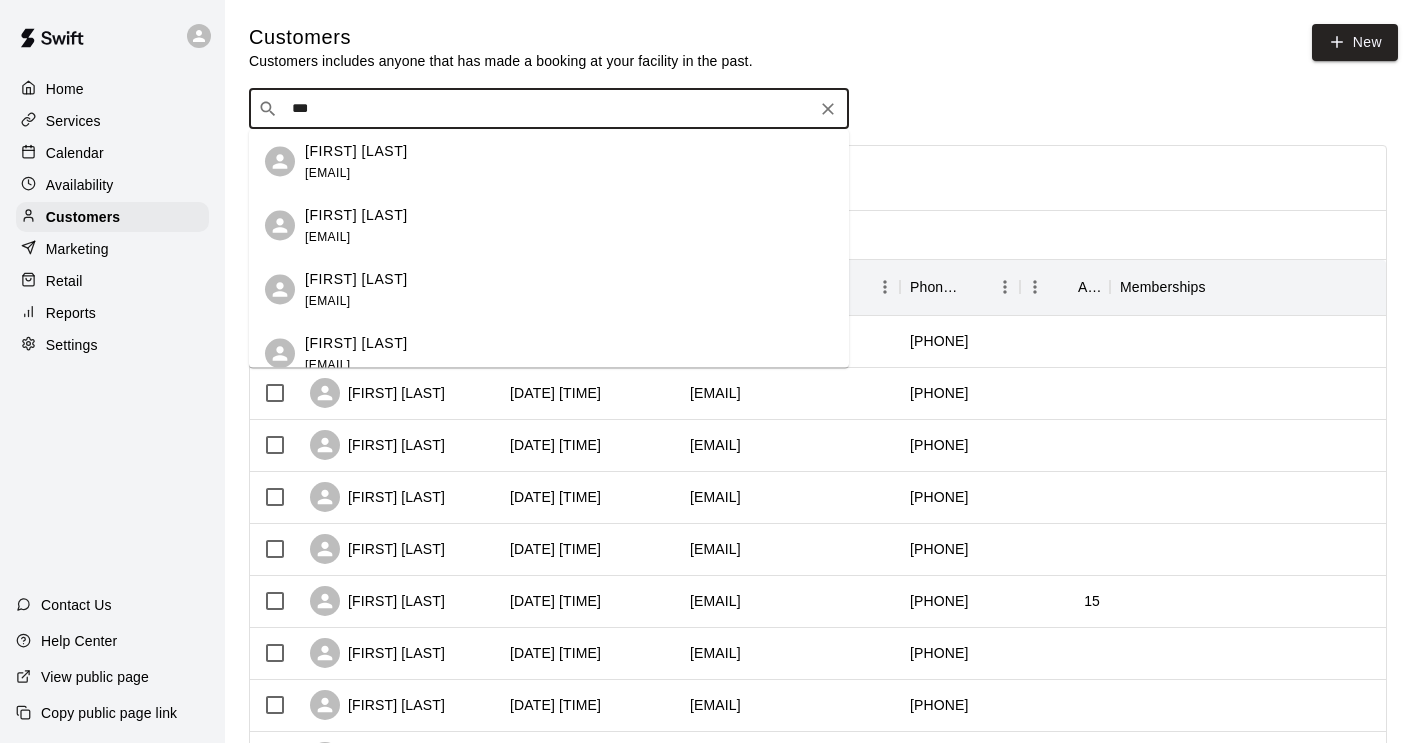 type on "****" 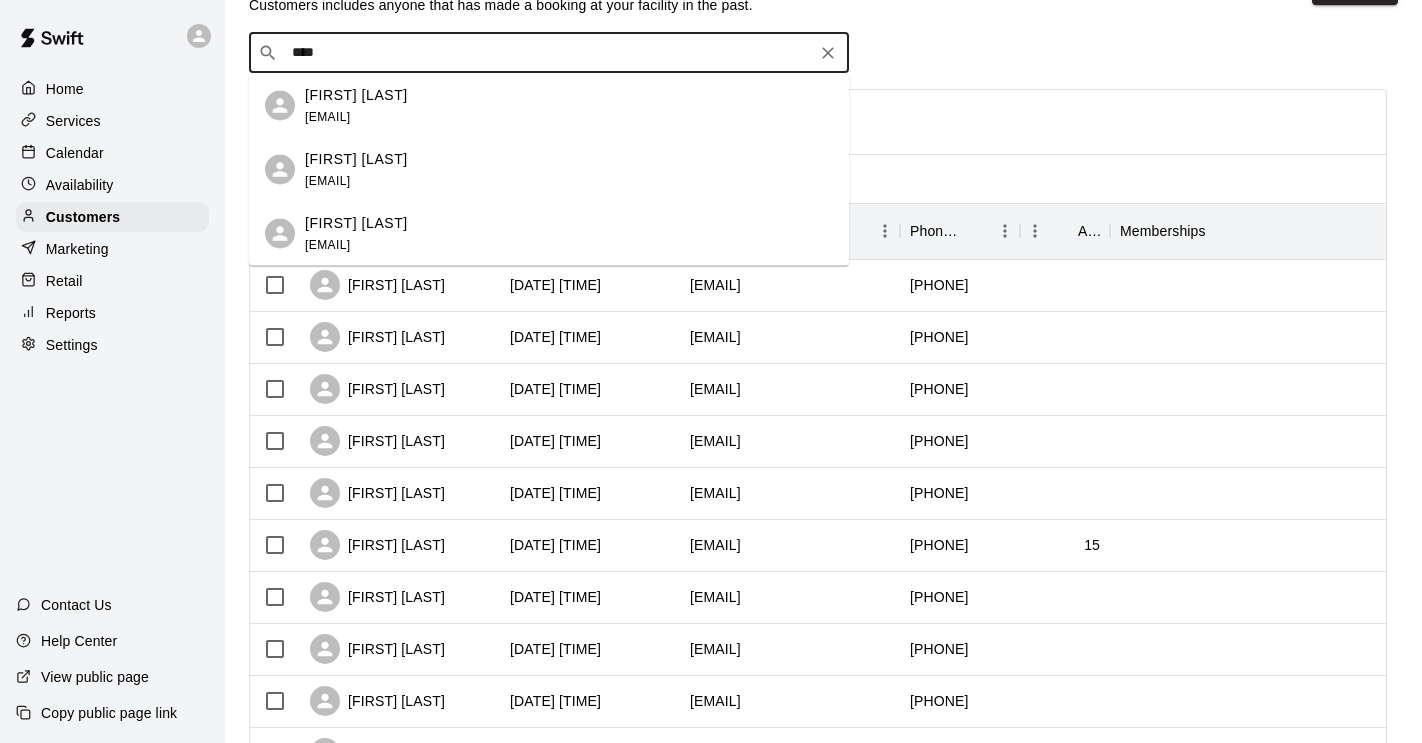 scroll, scrollTop: 50, scrollLeft: 0, axis: vertical 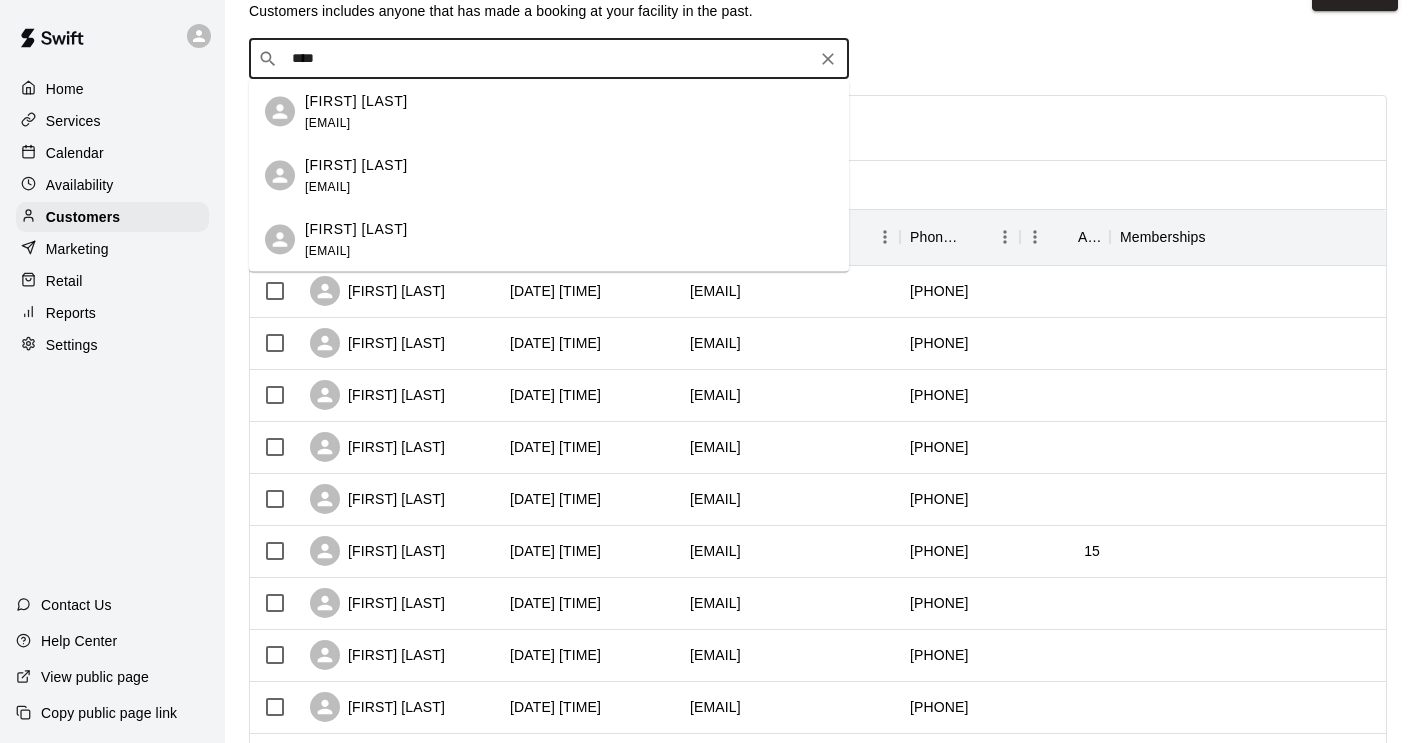 click on "[EMAIL]" at bounding box center [327, 122] 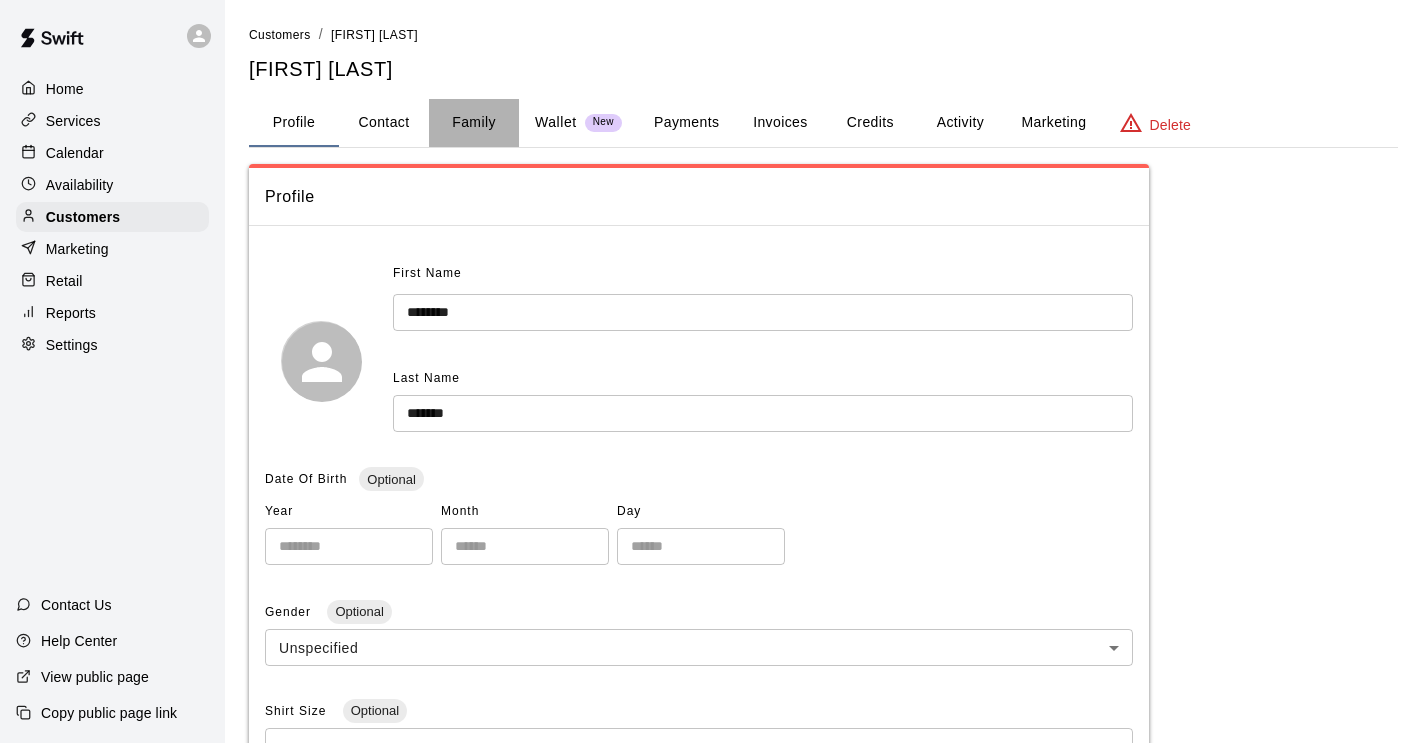 click on "Family" at bounding box center (474, 123) 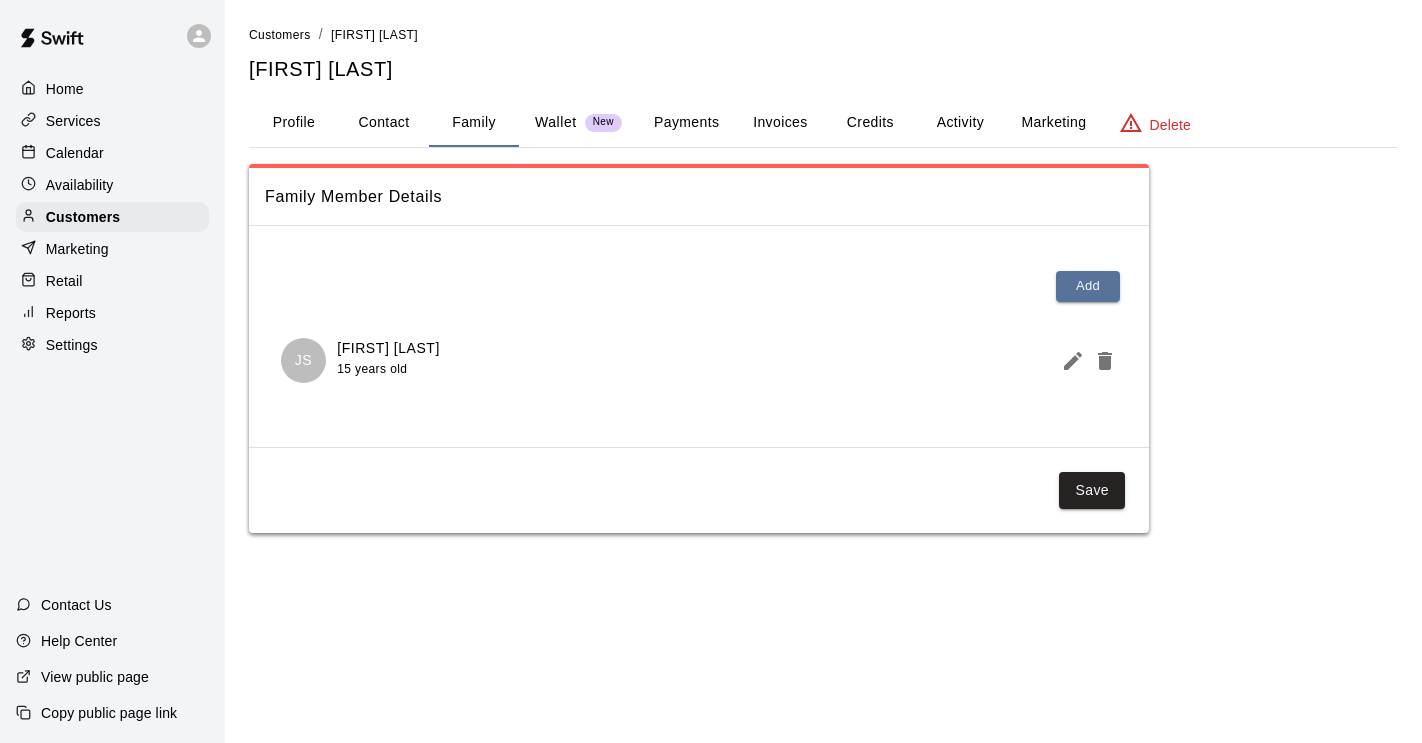 click on "Wallet" at bounding box center [556, 122] 